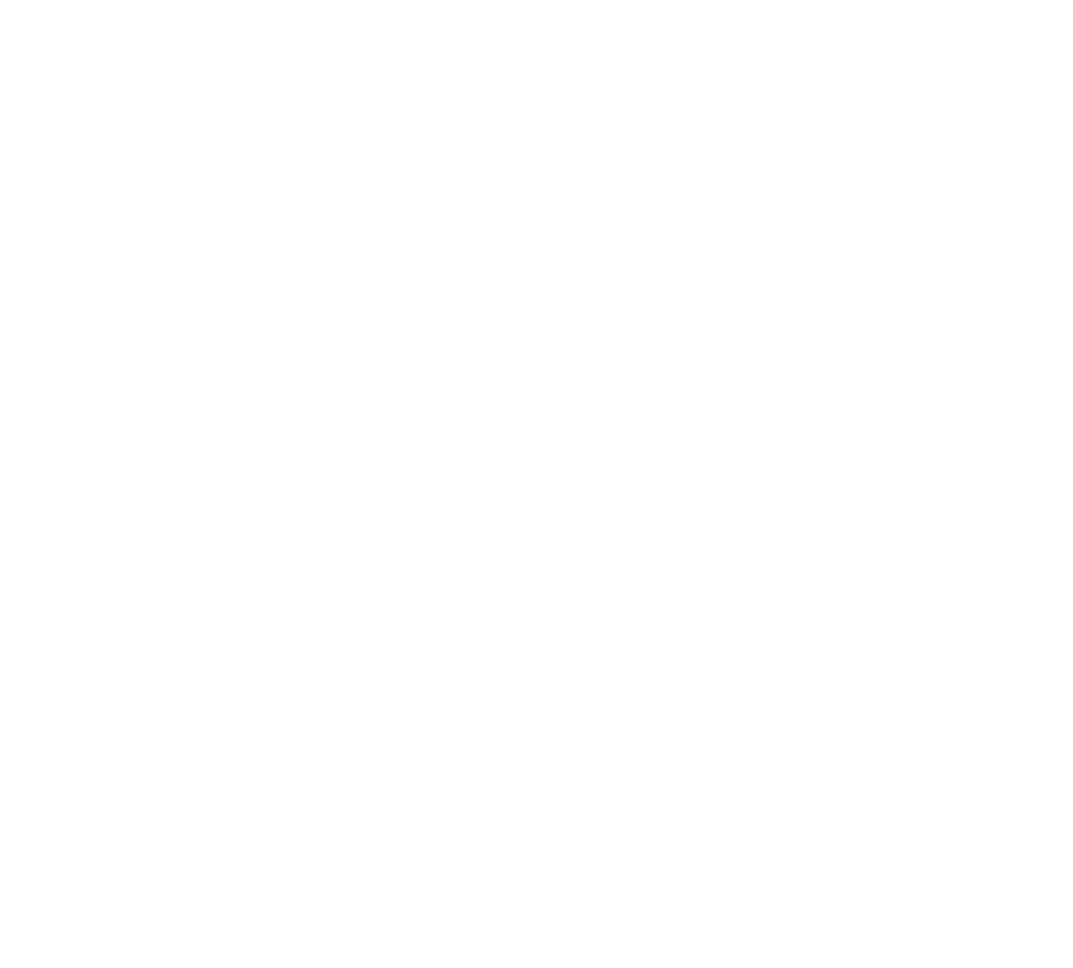 scroll, scrollTop: 0, scrollLeft: 0, axis: both 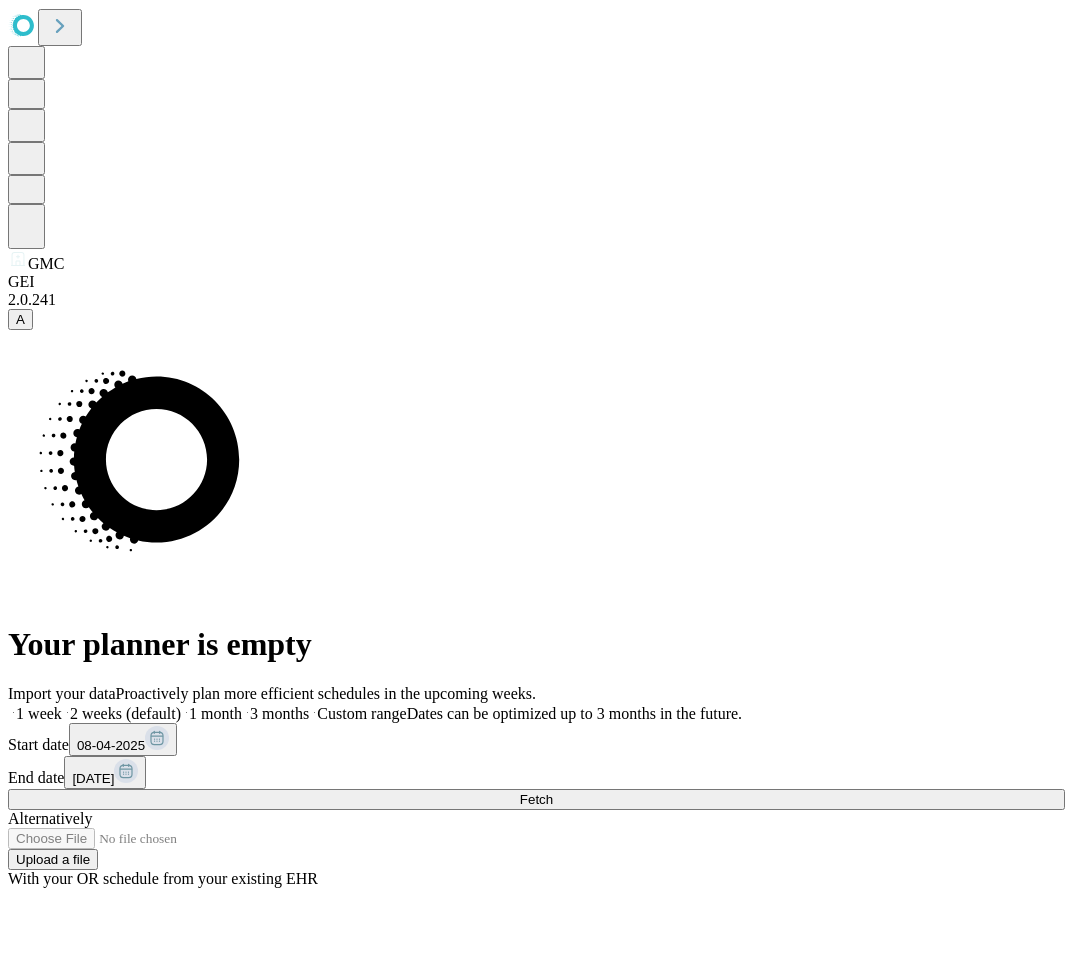 click on "1 month" at bounding box center (215, 713) 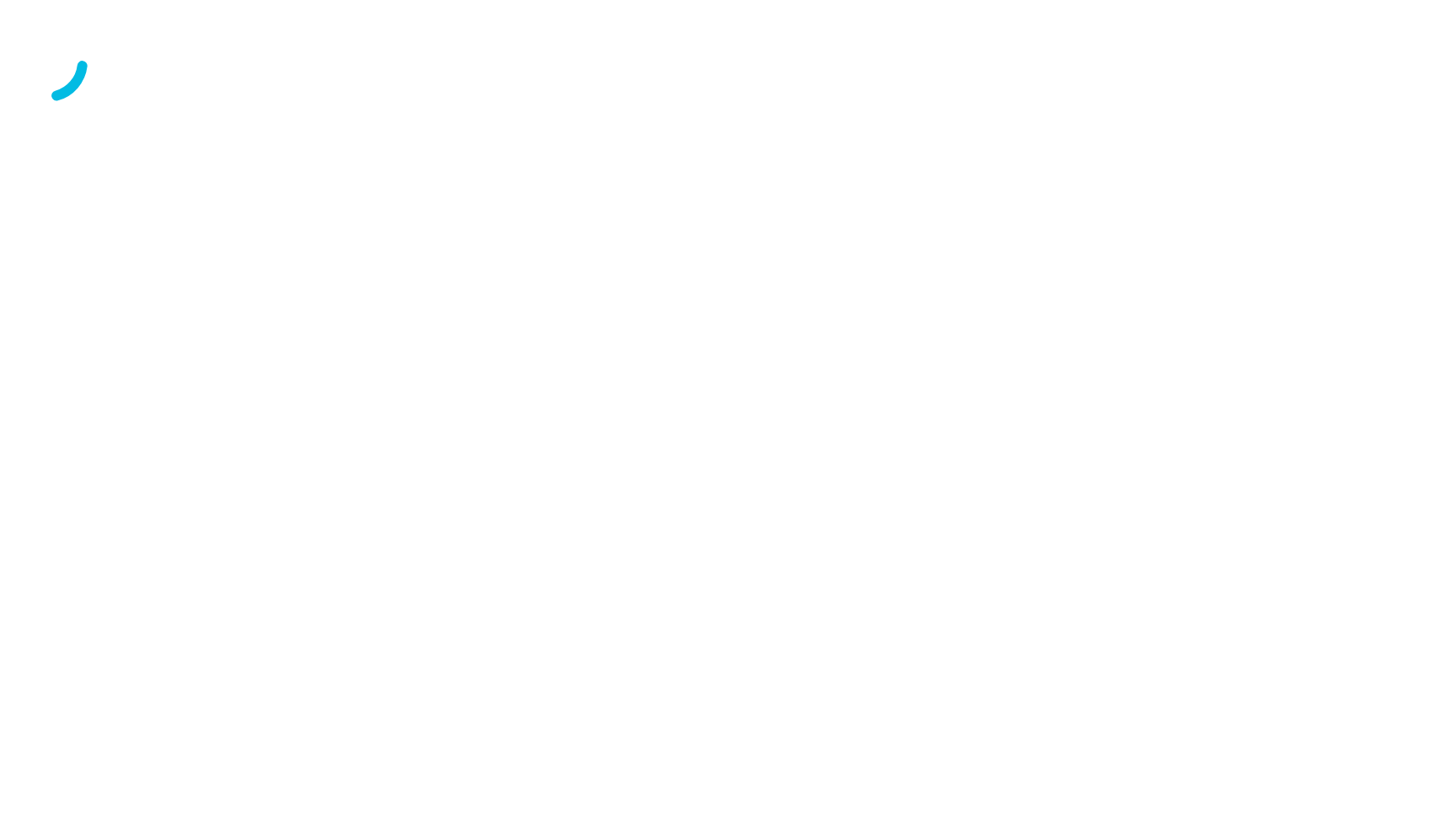 scroll, scrollTop: 0, scrollLeft: 0, axis: both 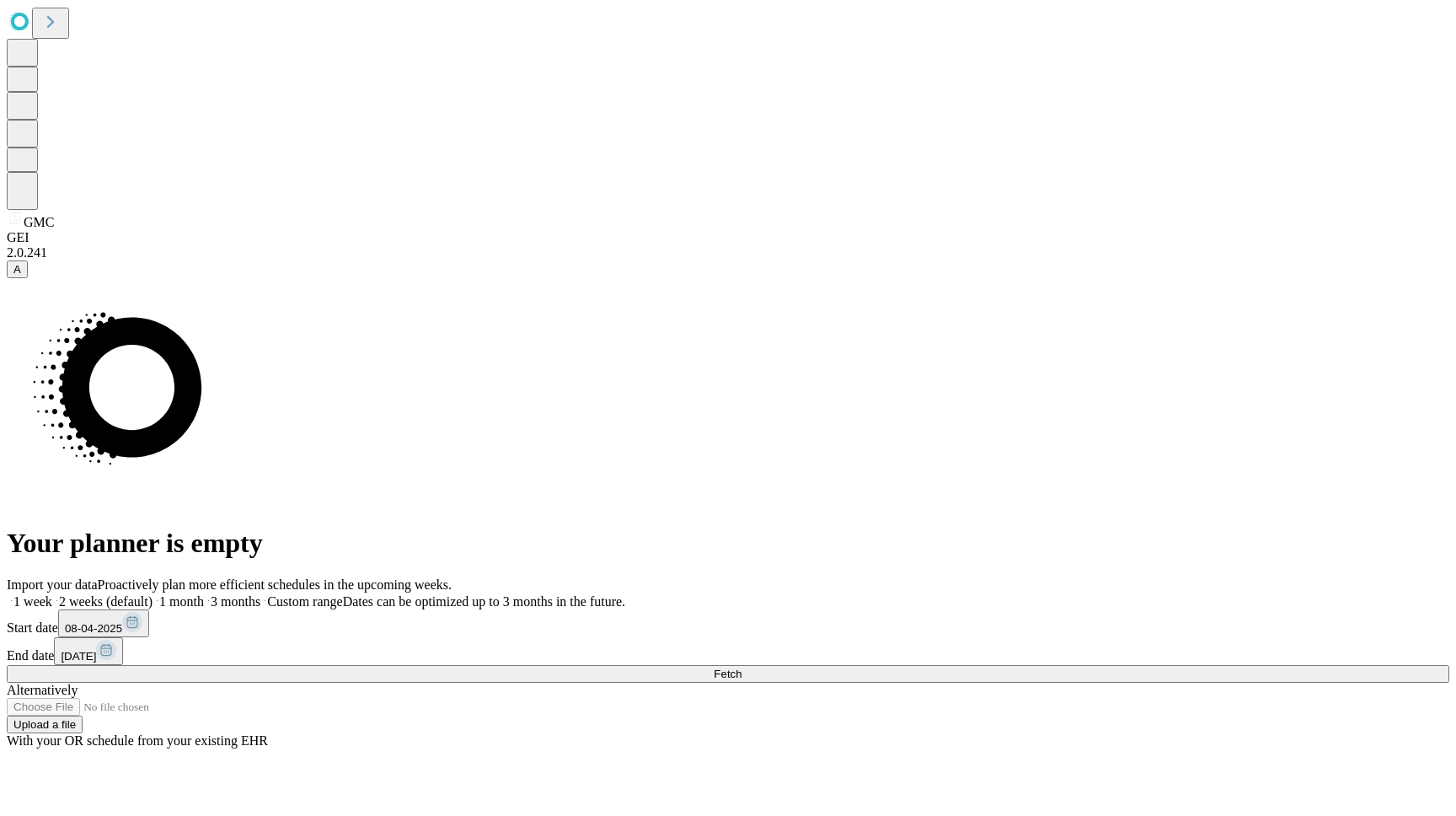 click on "A" at bounding box center [17, 269] 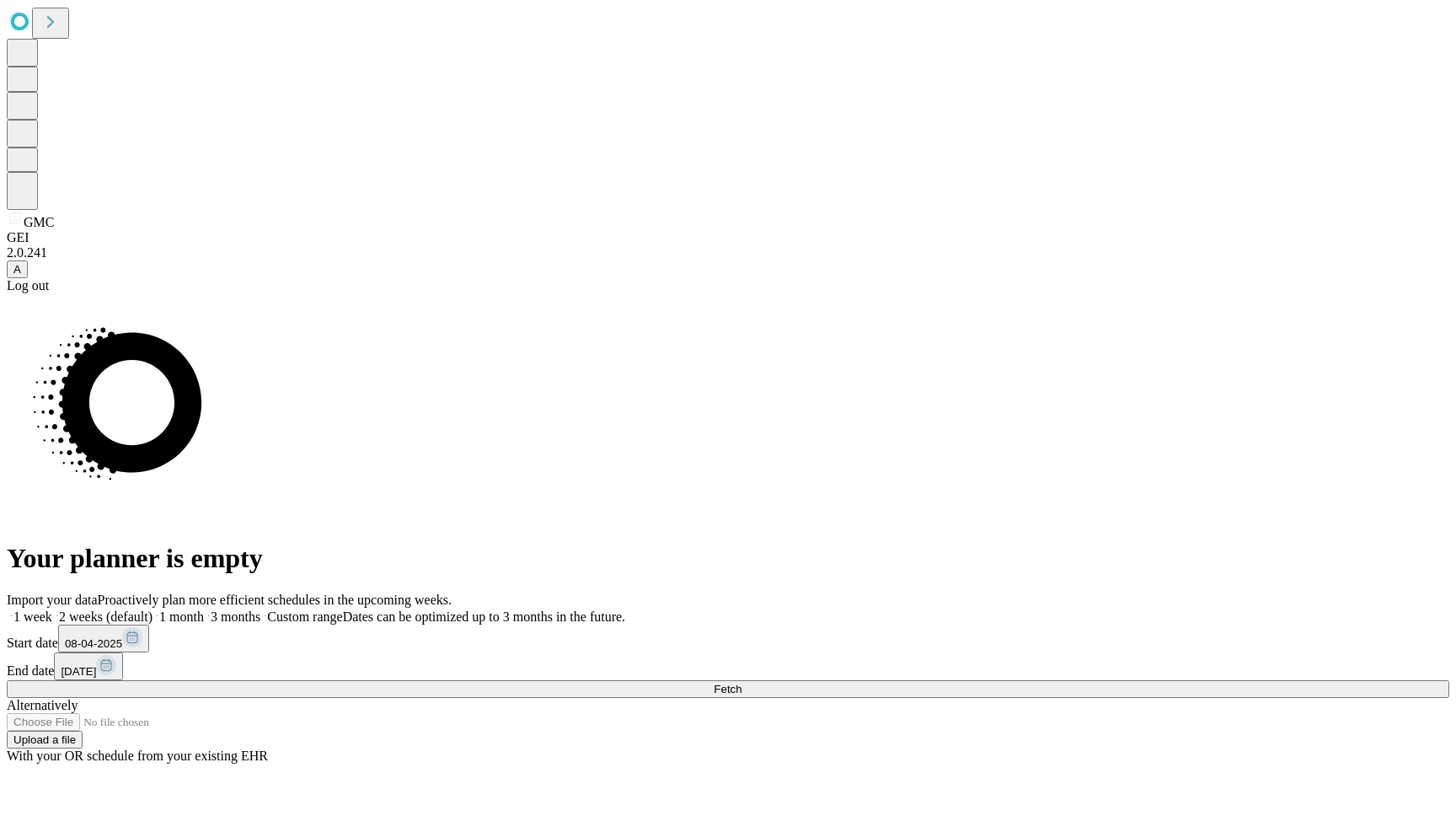 click on "Log out" at bounding box center (728, 286) 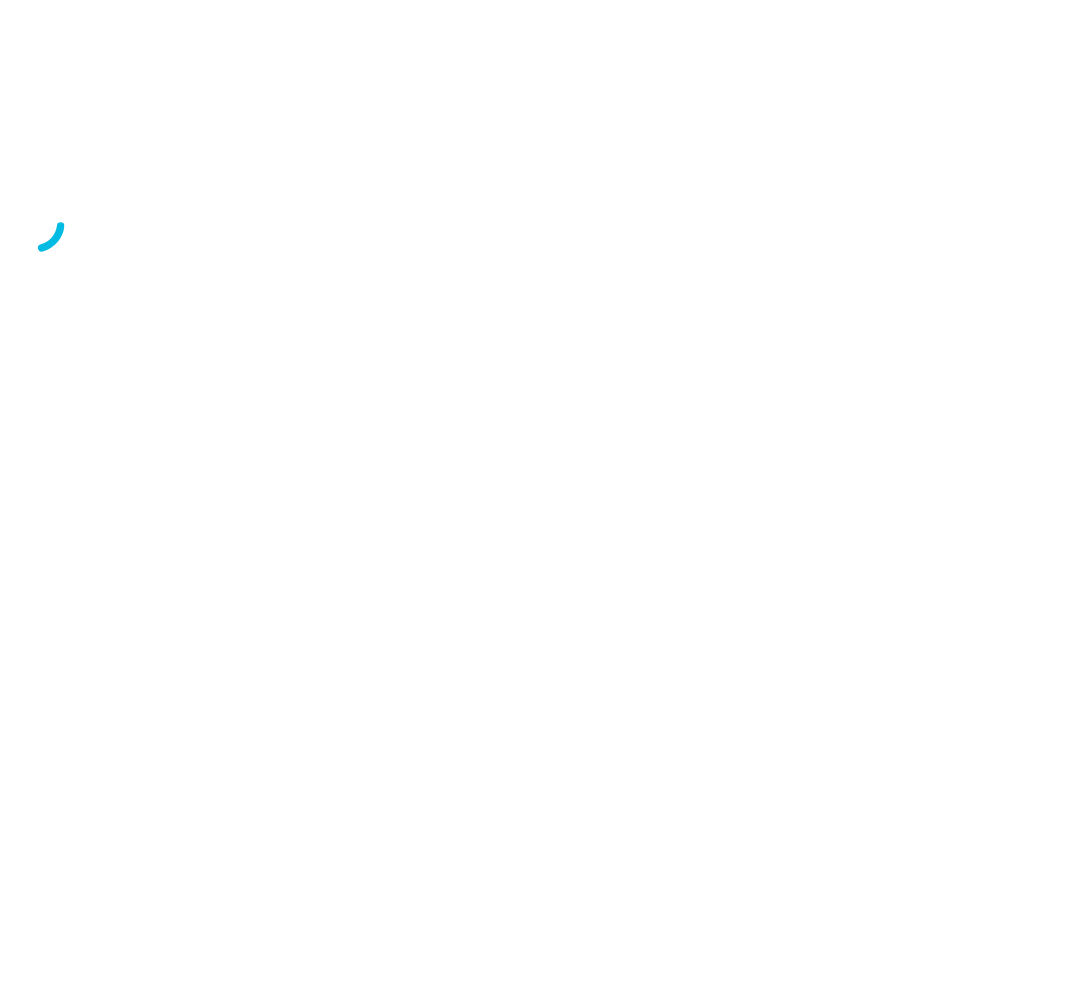 scroll, scrollTop: 0, scrollLeft: 0, axis: both 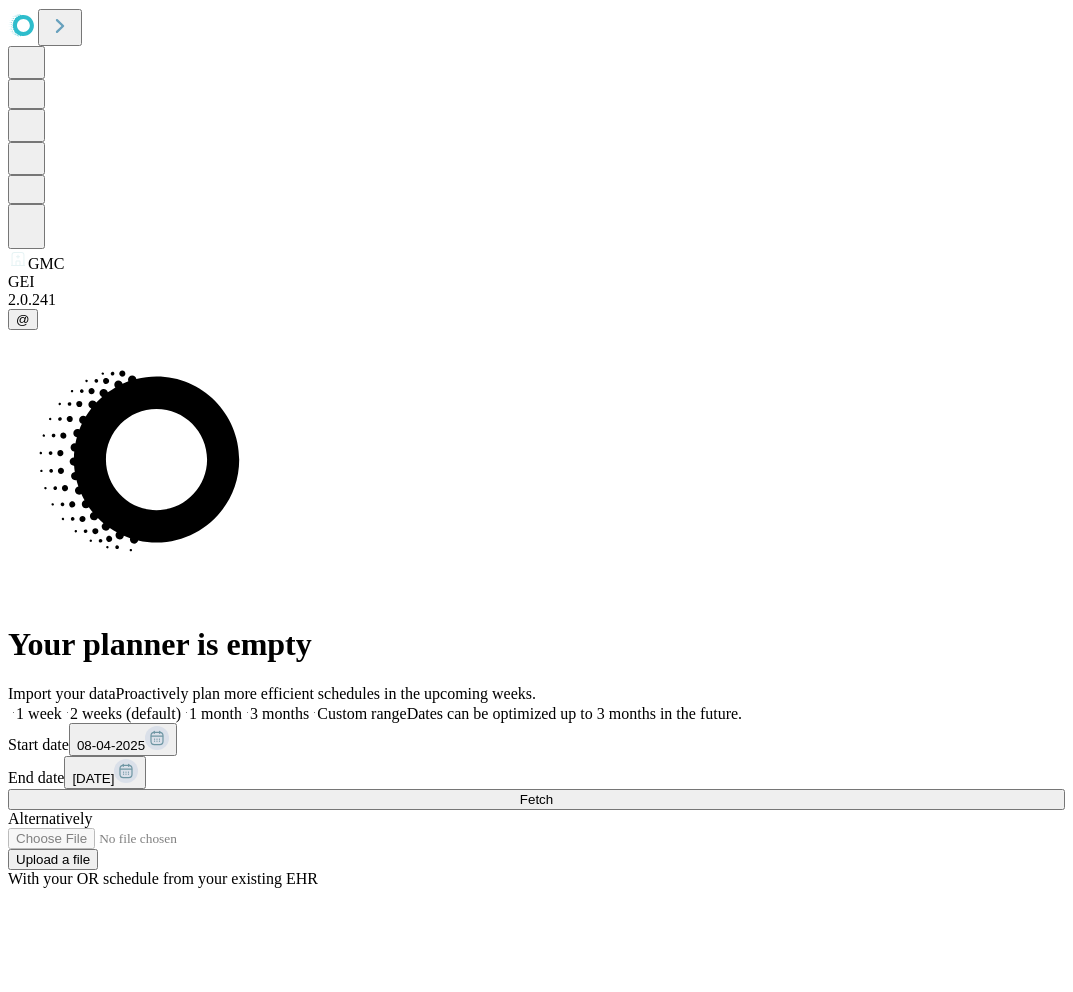 click on "1 month" at bounding box center (215, 713) 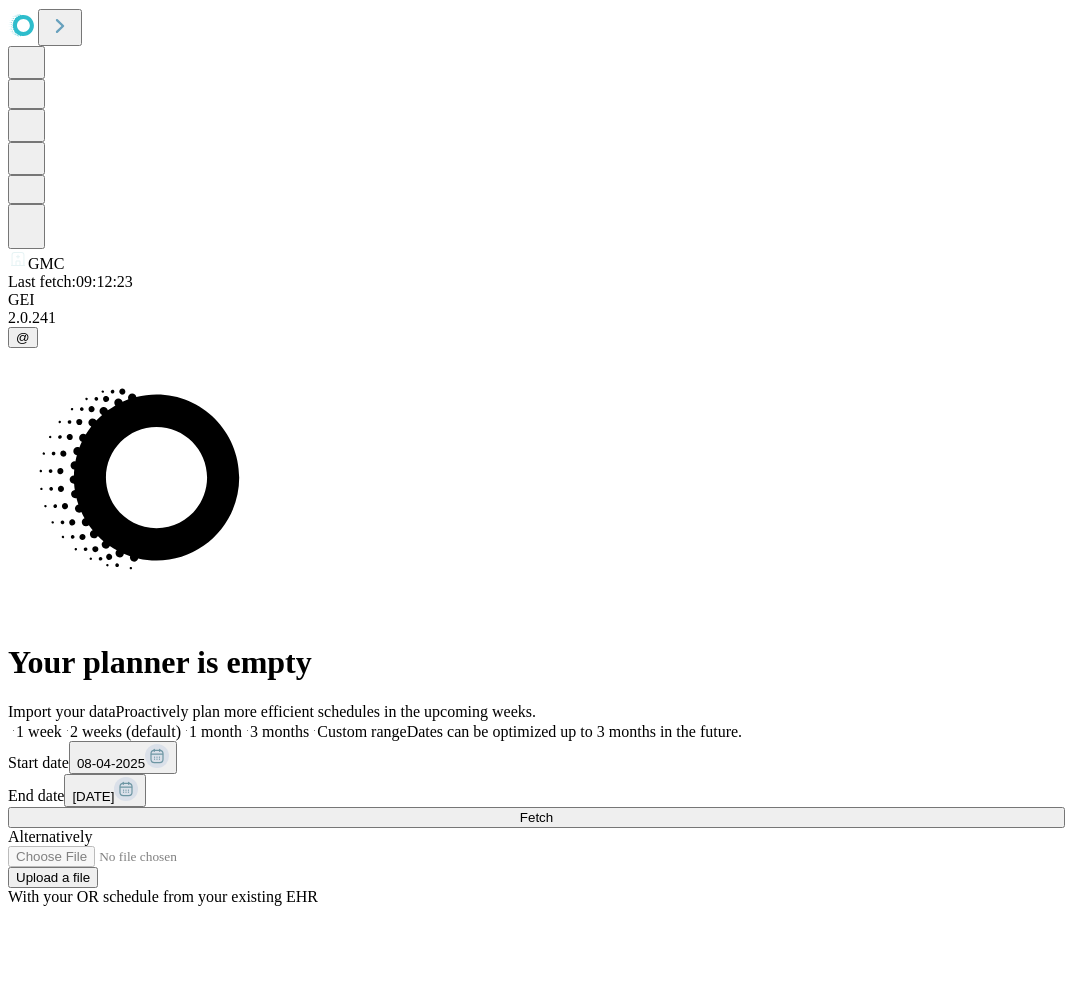 click on "3 months" at bounding box center (275, 731) 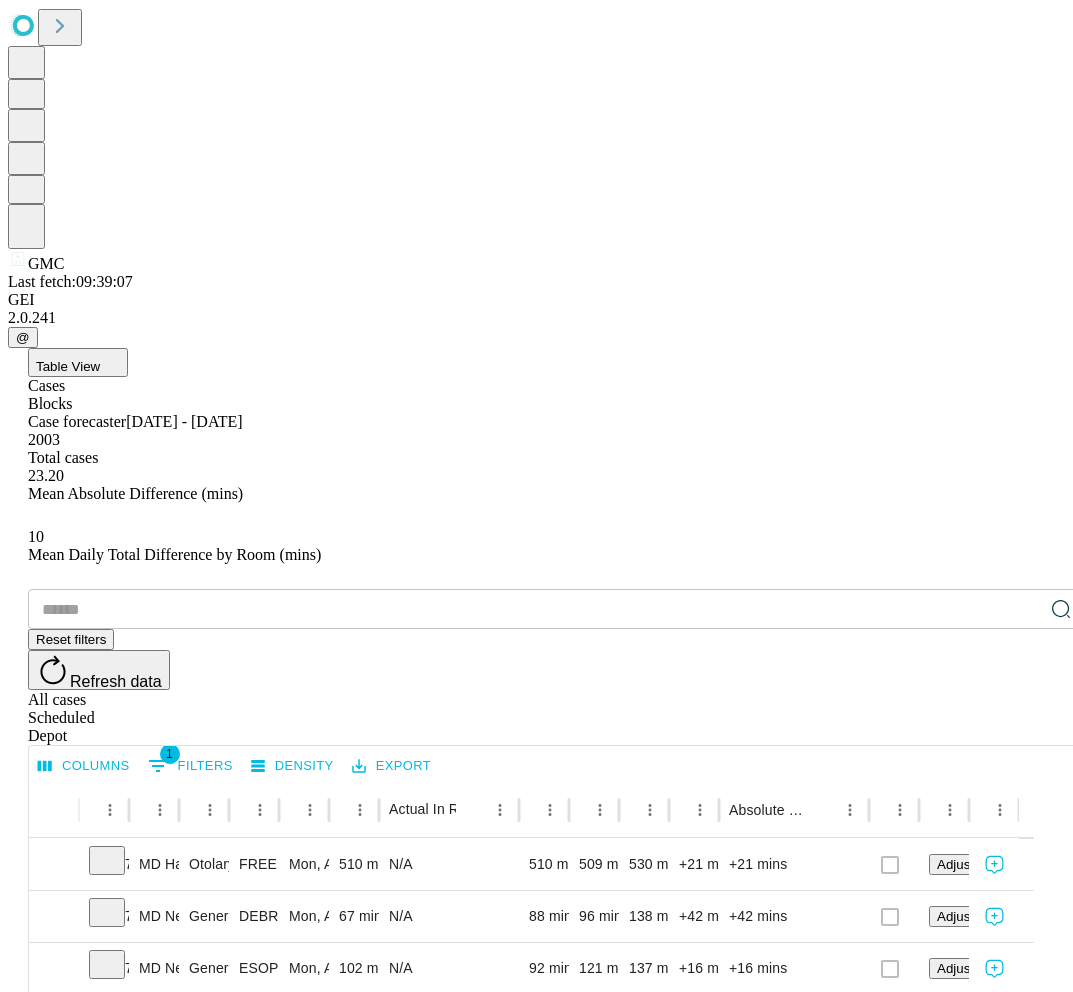 scroll, scrollTop: 102, scrollLeft: 0, axis: vertical 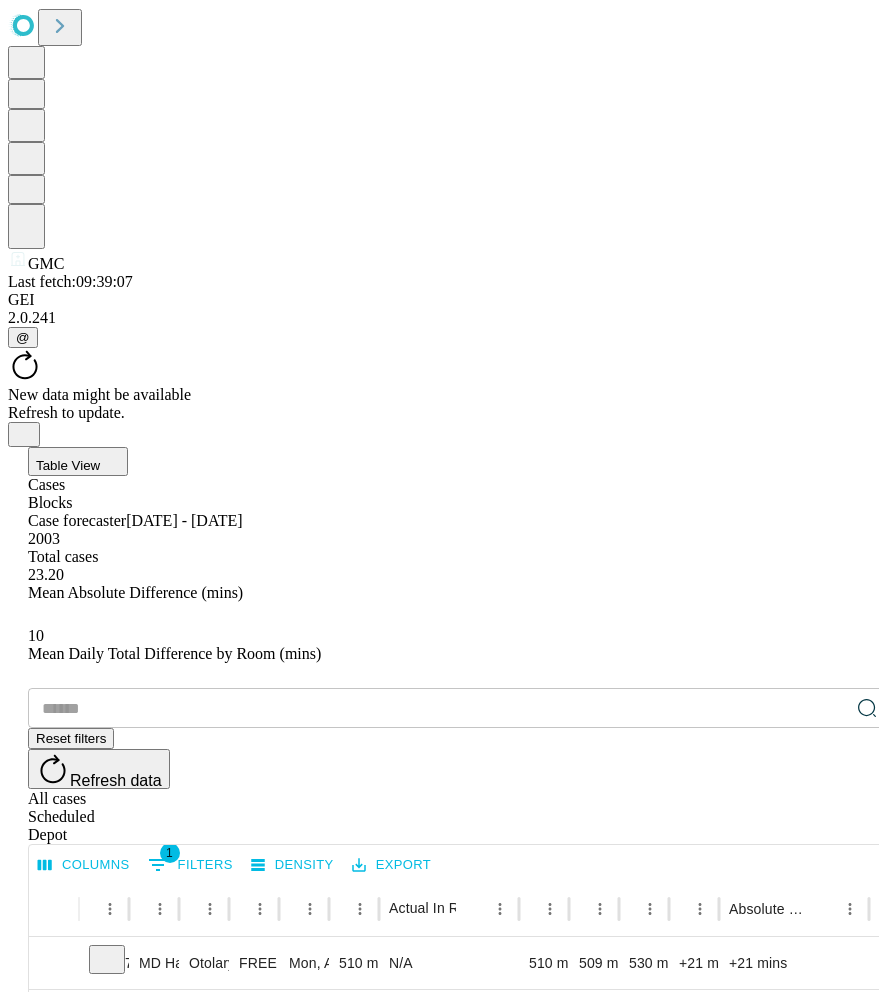 click on "Reset filters" at bounding box center (71, 738) 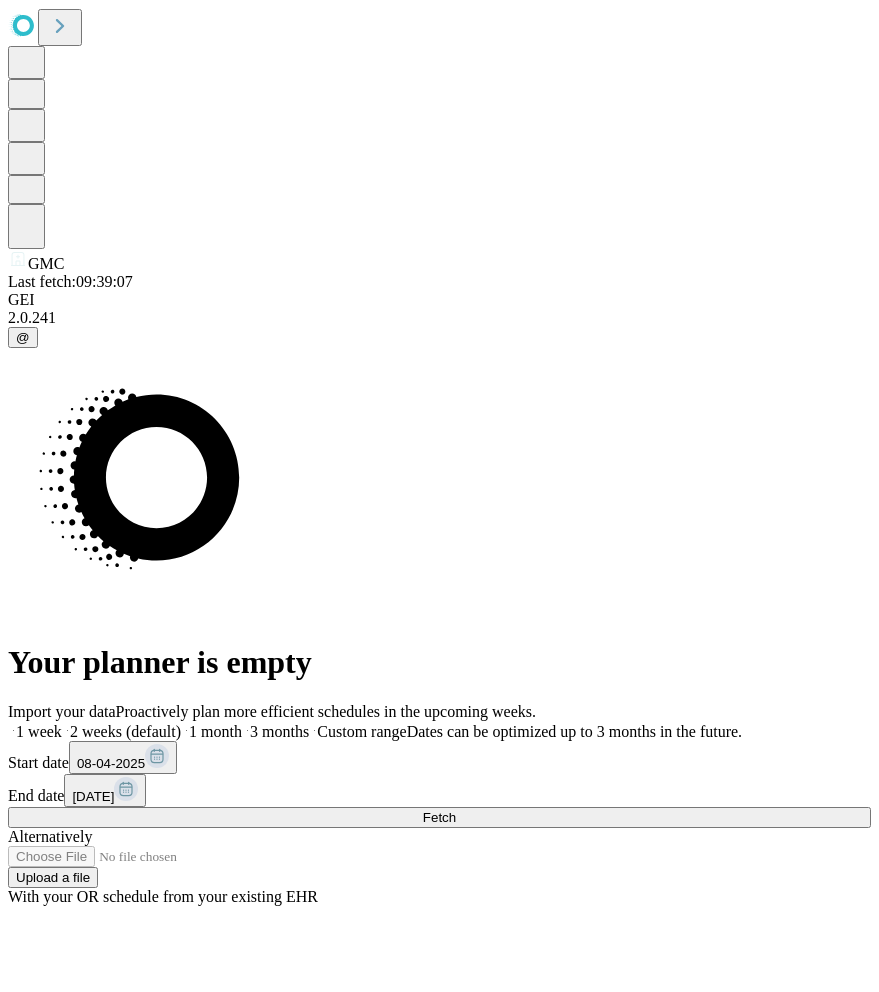 click on "3 months" at bounding box center (279, 731) 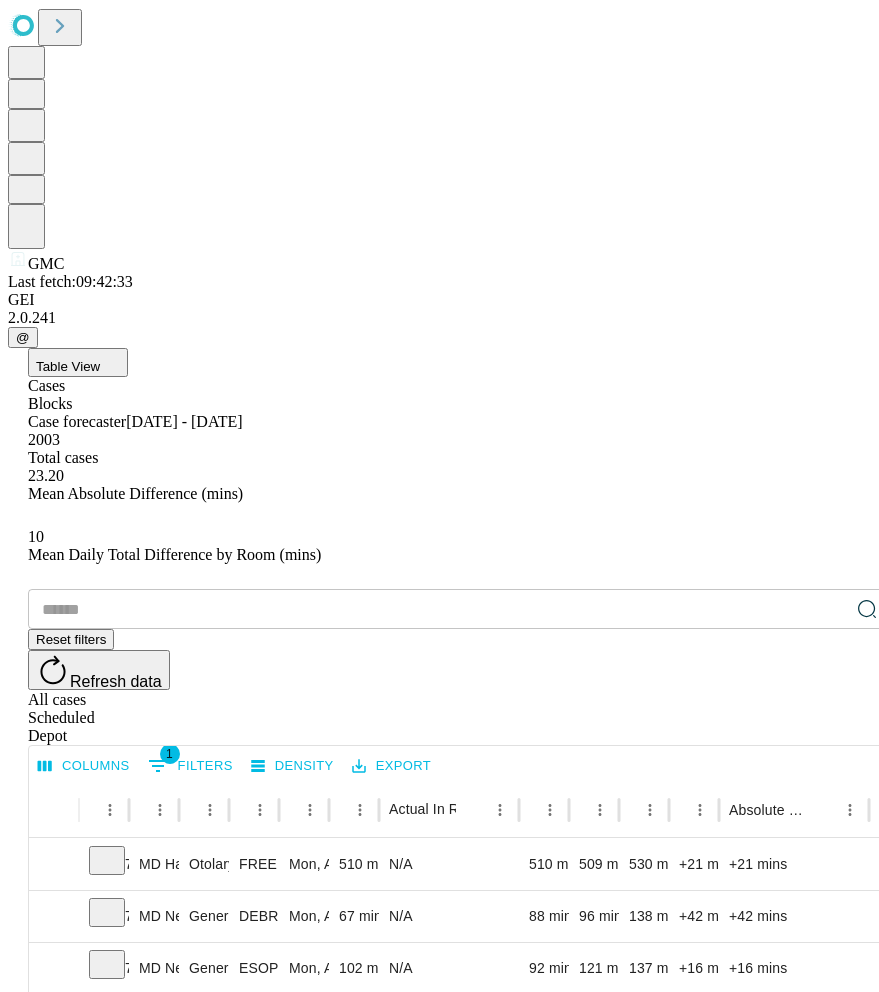 click on "Case forecaster Aug 04 - Nov 05" at bounding box center [459, 422] 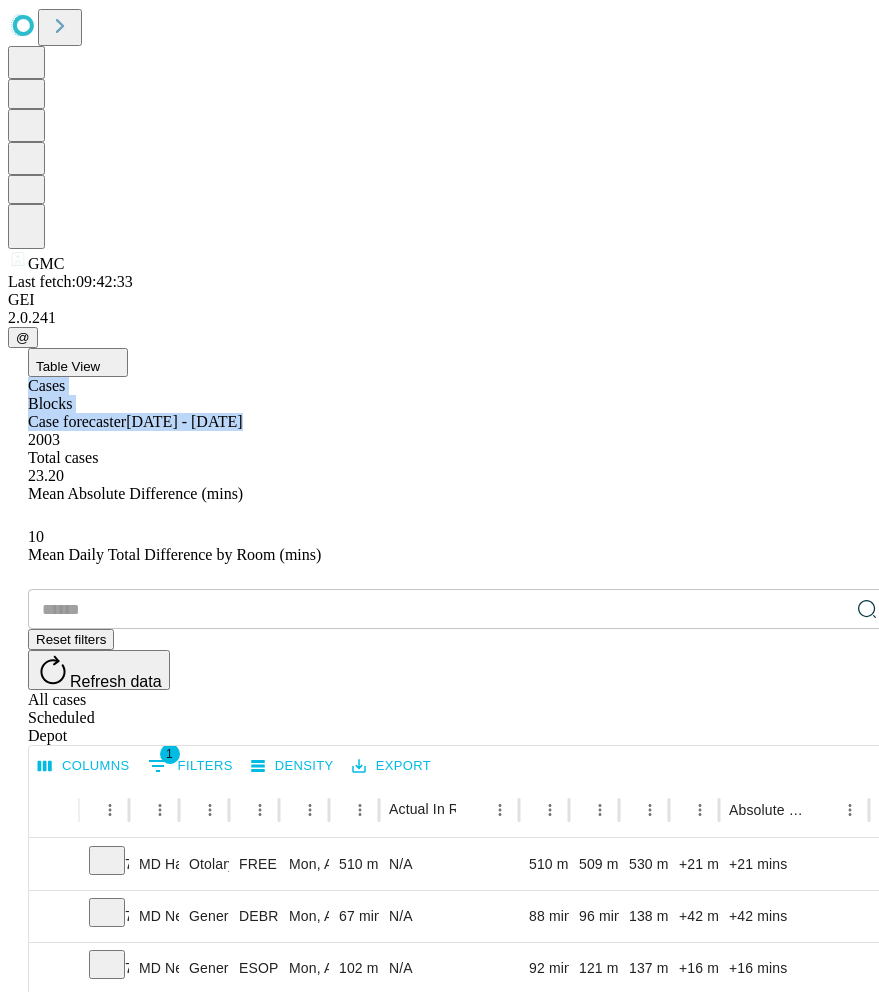 drag, startPoint x: 495, startPoint y: 80, endPoint x: 409, endPoint y: 138, distance: 103.73042 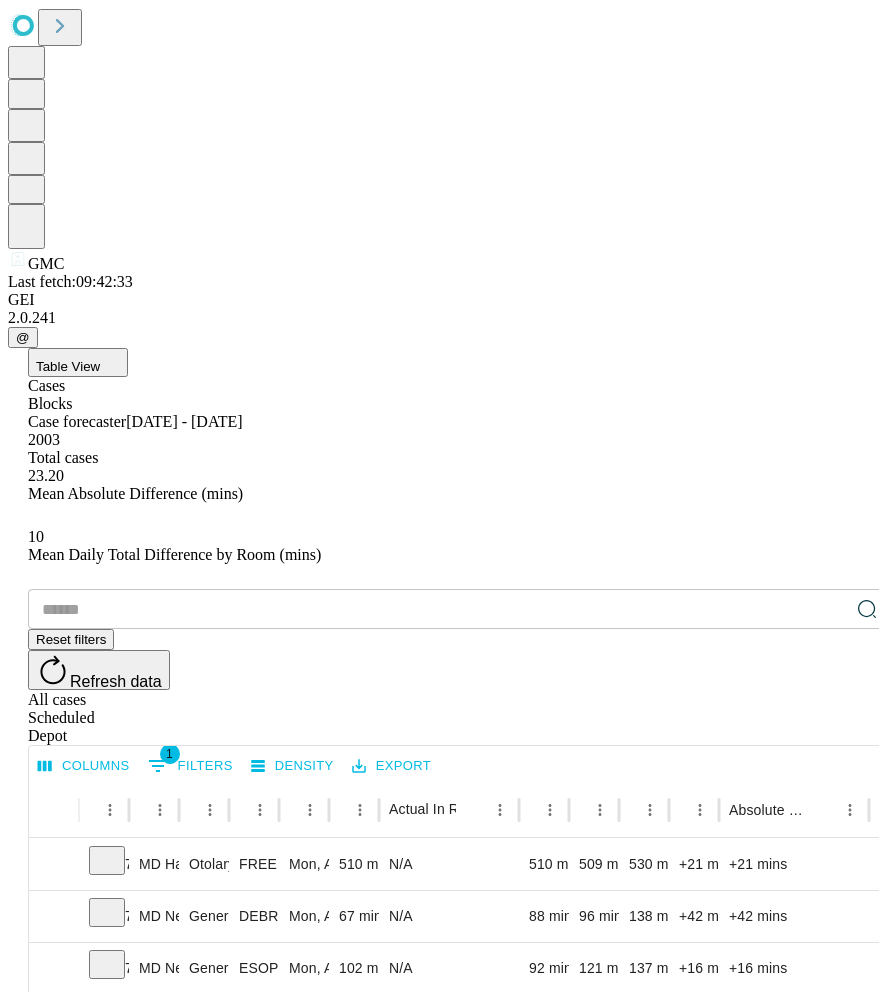 click on "Table View Cases Blocks Case forecaster Aug 04 - Nov 05 2003 Total cases 23.20 Mean Absolute Difference (mins) 10 Mean Daily Total Difference by Room (mins) ​ Reset filters Refresh data All cases Scheduled Depot Columns 1 Filters Density Export Case Epic Id Surgeon Name Primary Service Surgery Name Surgery Date Scheduled In Room Duration Actual In Room Duration Predicted In Room Duration Total Scheduled Duration Total Predicted Duration Difference Absolute Difference Resolved in EHR EHR Action Comments 7803976 MD Haugen Thorsen Wayne Otolaryngology FREE FASCIAL FLAP WITH MICROVASCULAR ANASTOMOSIS Mon, Aug 04 2025 510 mins N/A 510 mins 509 mins 530 mins +21 mins +21 mins Adjusted Ignored 7834106 MD Neuhaus Nina Marie General Surgery DEBRIDEMENT SKIN AND SUBCUTANEOUS TISSUE Mon, Aug 04 2025 67 mins N/A 88 mins 96 mins 138 mins +42 mins +42 mins Adjusted Ignored 7834095 MD Neuhaus Nina Marie General Surgery ESOPHAGOGASTRODUODENOSCOPY (EGD), FLEXIBLE, TRANSORAL, WITH PERCUTANEOUS GASTROSTOMY INSERTION 102 mins" at bounding box center [459, 1927] 